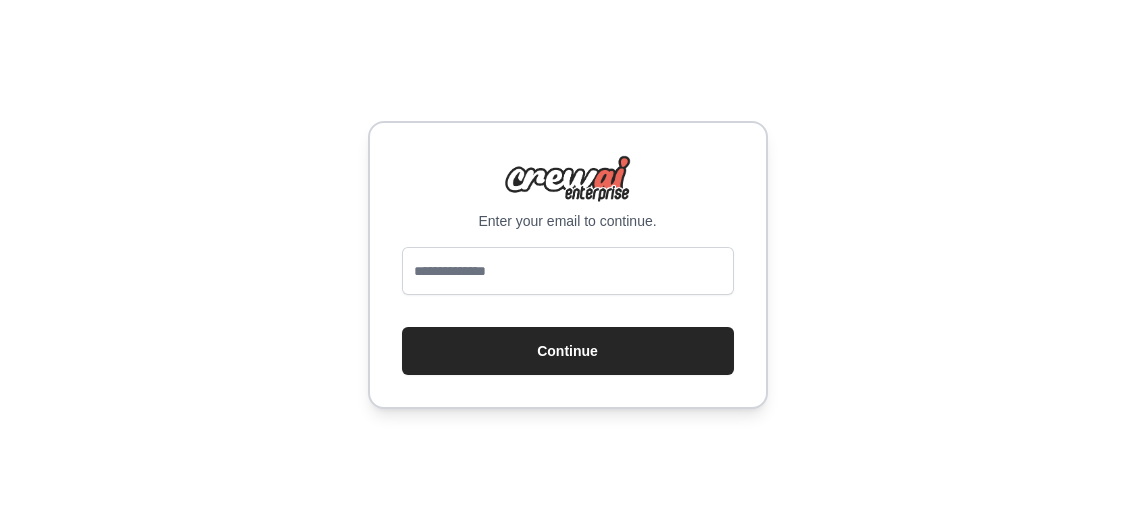 scroll, scrollTop: 0, scrollLeft: 0, axis: both 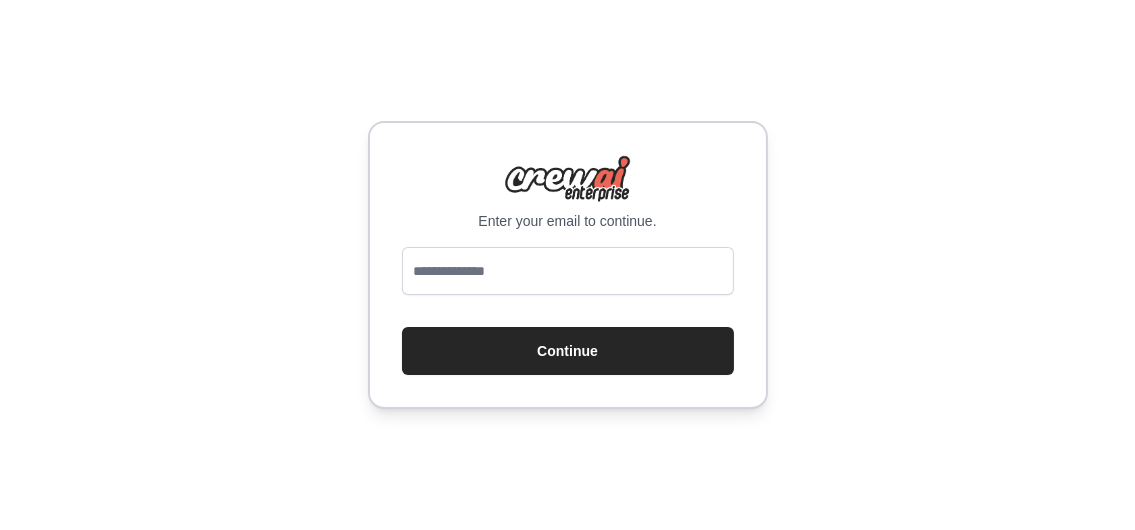 type on "**********" 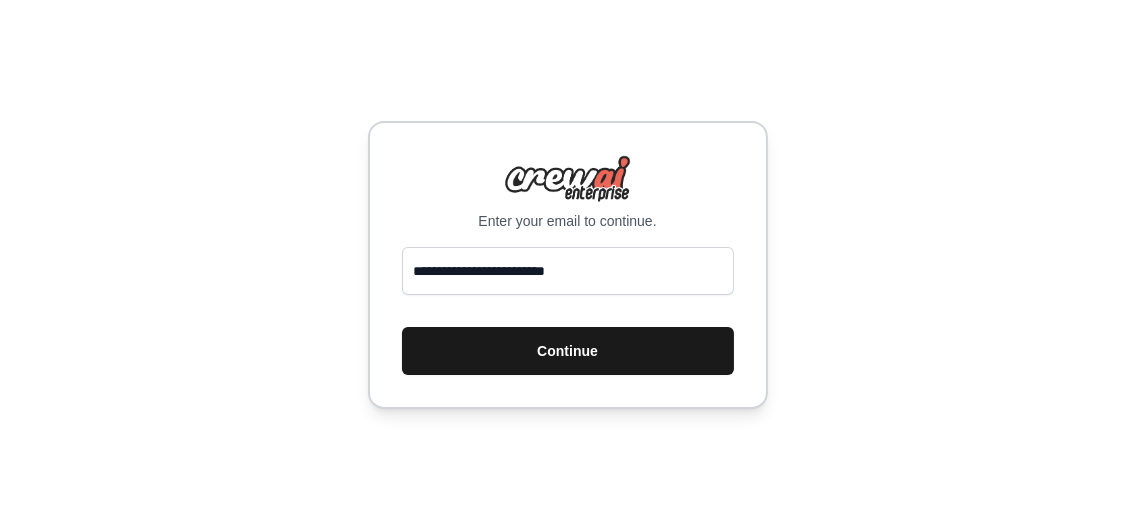 click on "Continue" at bounding box center (568, 351) 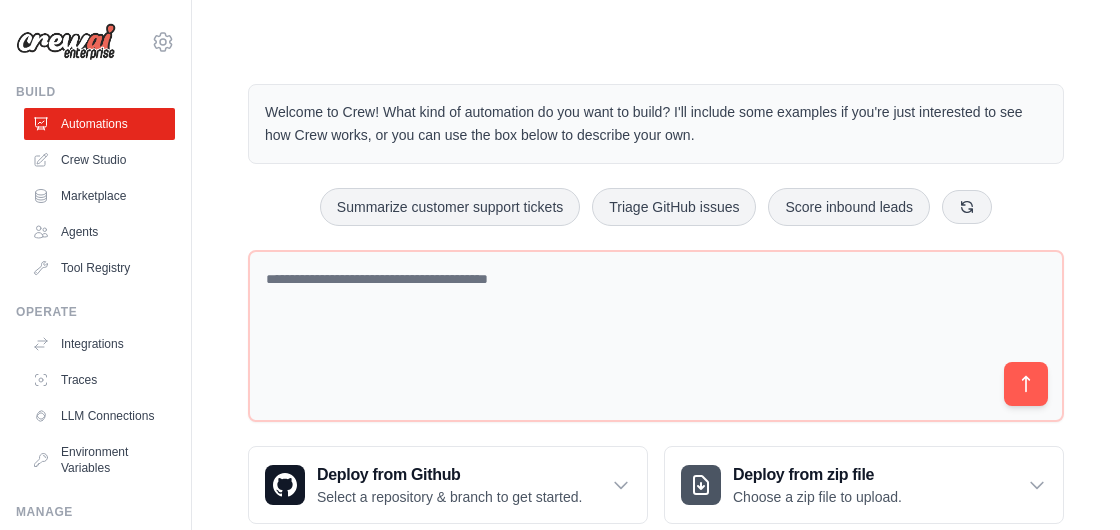 scroll, scrollTop: 0, scrollLeft: 0, axis: both 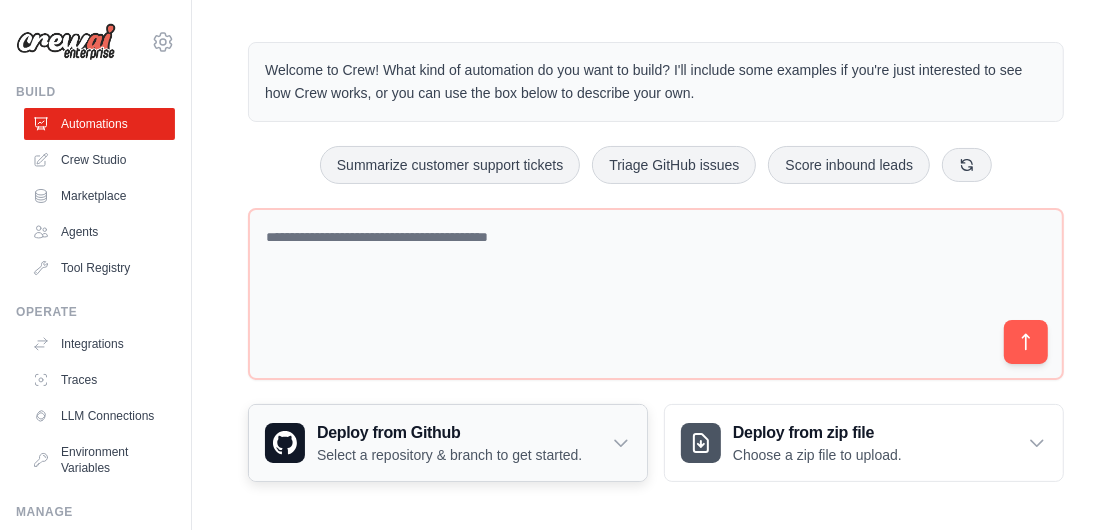 click on "Deploy from Github
Select a repository & branch to get started." at bounding box center [448, 443] 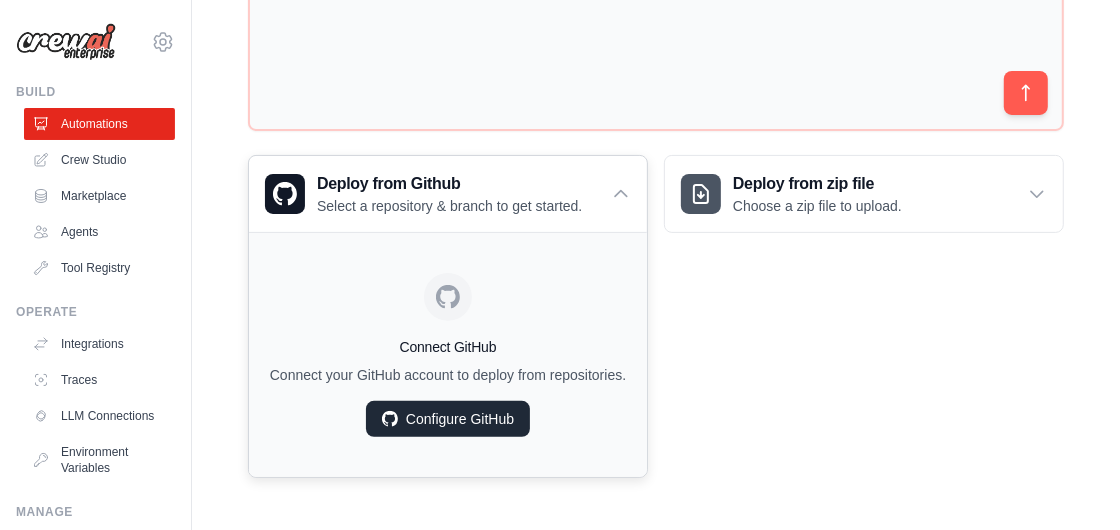 scroll, scrollTop: 0, scrollLeft: 0, axis: both 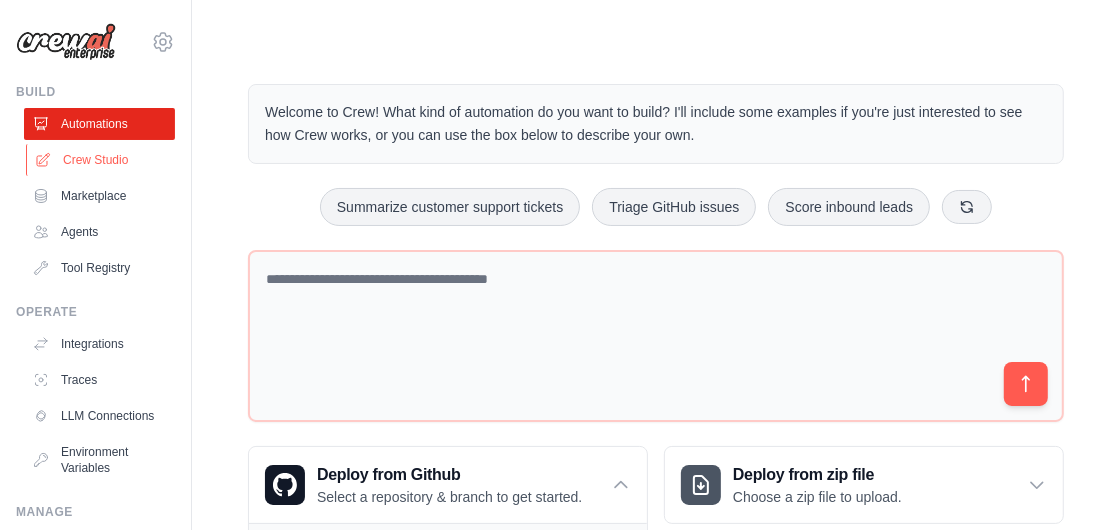 click on "Crew Studio" at bounding box center [101, 160] 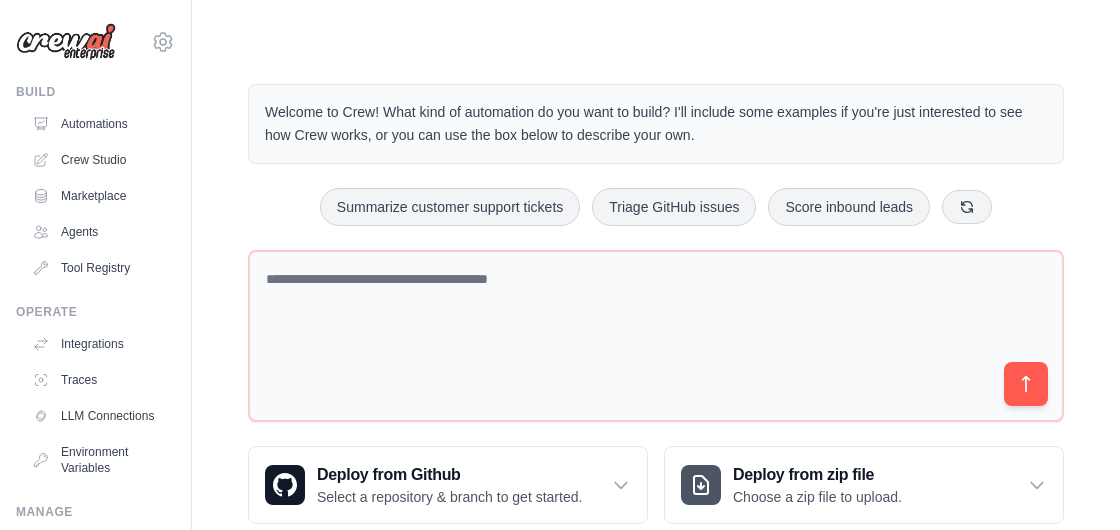 scroll, scrollTop: 0, scrollLeft: 0, axis: both 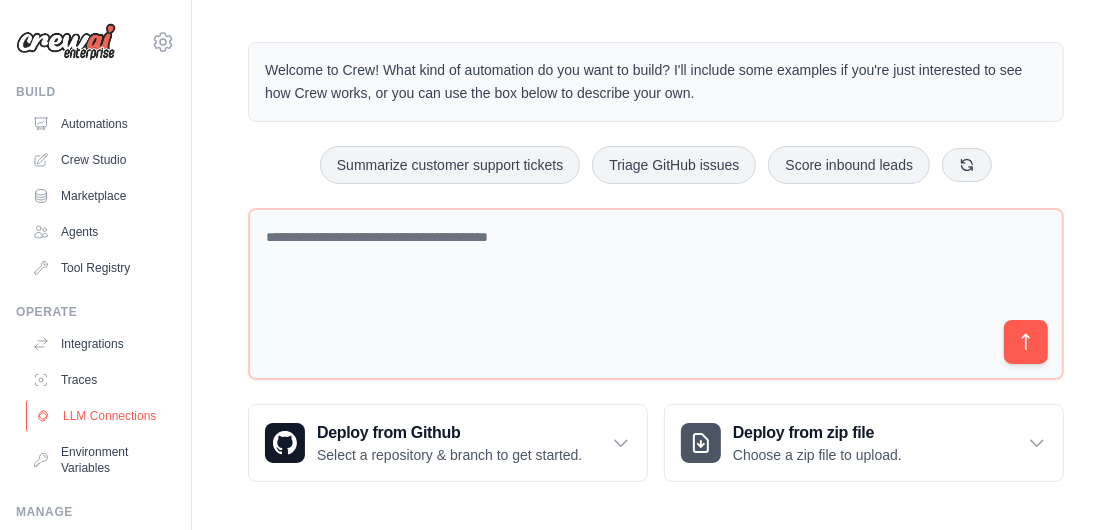 click on "LLM Connections" at bounding box center (101, 416) 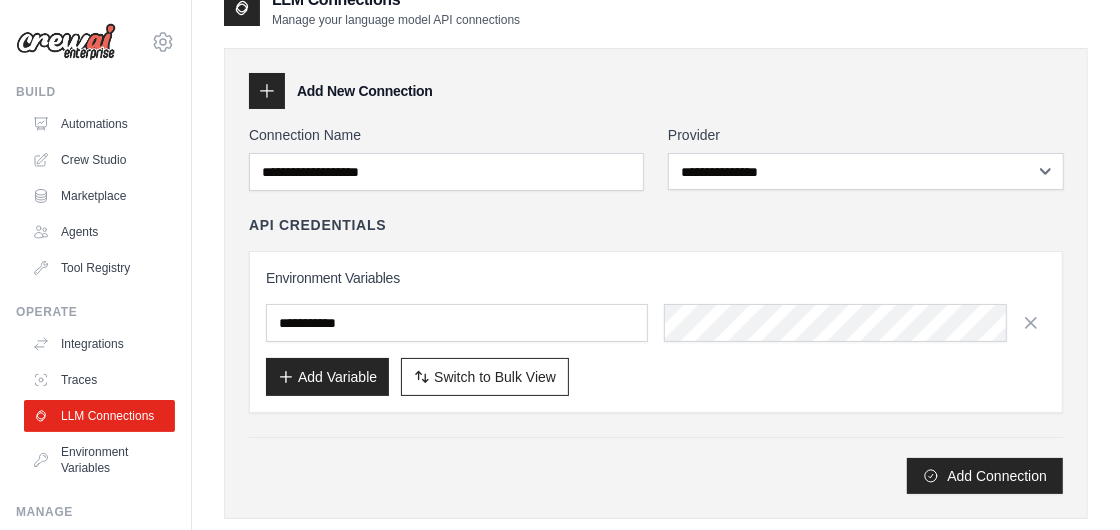 scroll, scrollTop: 32, scrollLeft: 0, axis: vertical 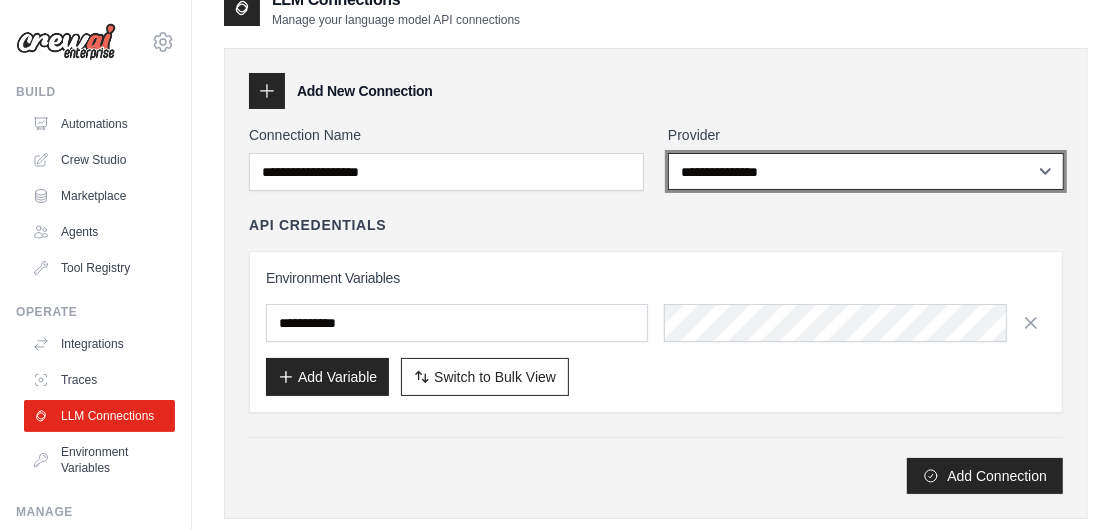 click on "**********" at bounding box center (866, 171) 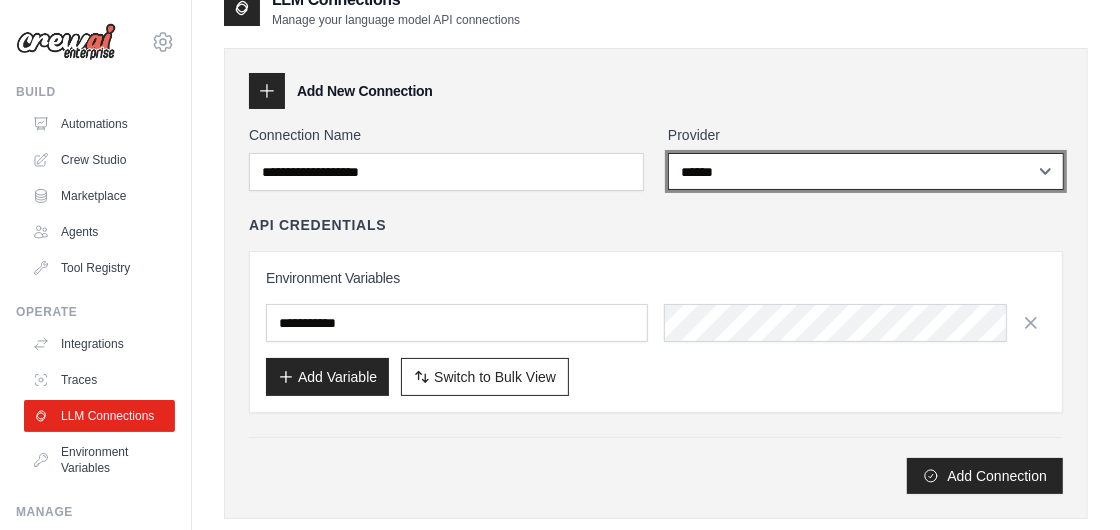 click on "**********" at bounding box center [866, 171] 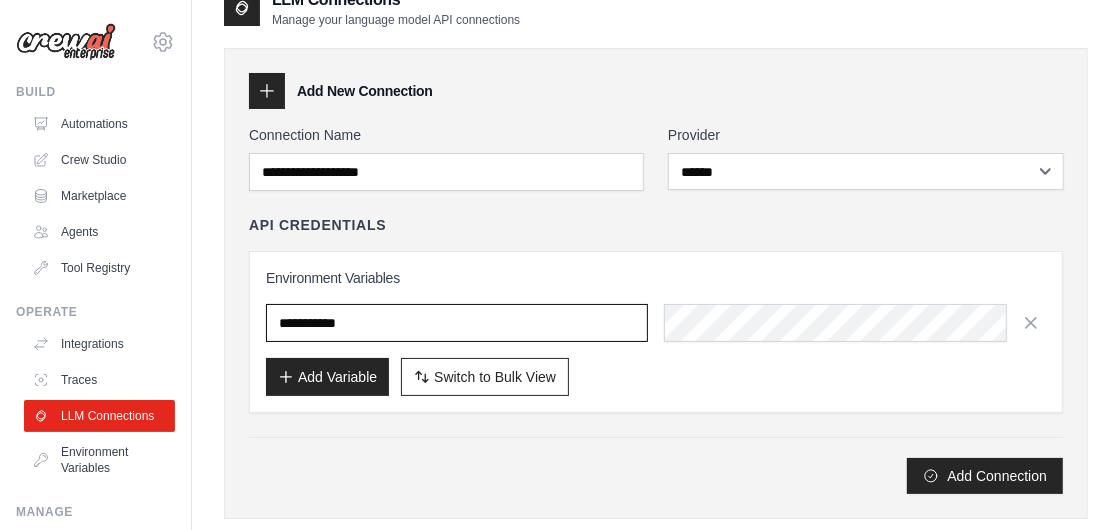 click at bounding box center (457, 323) 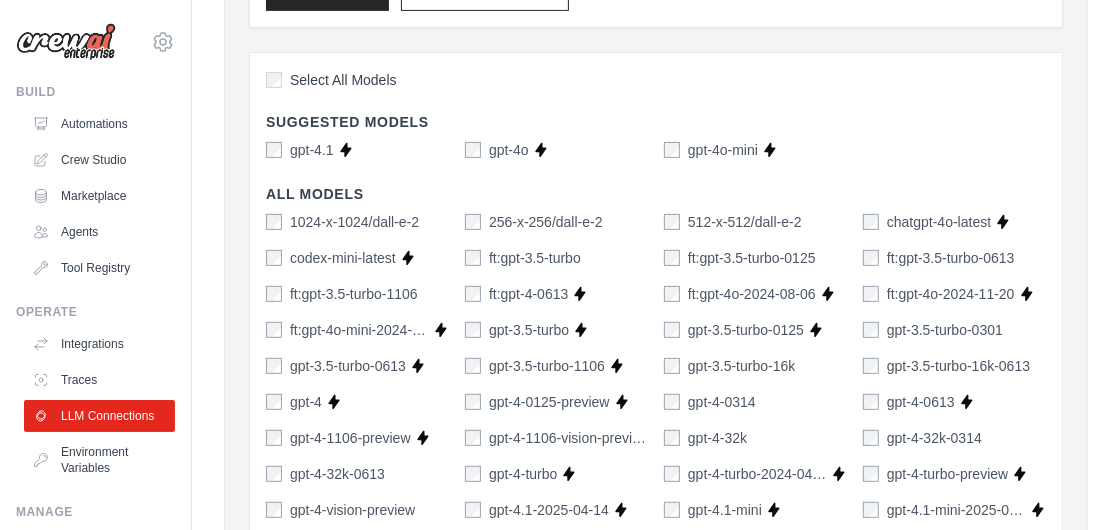 scroll, scrollTop: 416, scrollLeft: 0, axis: vertical 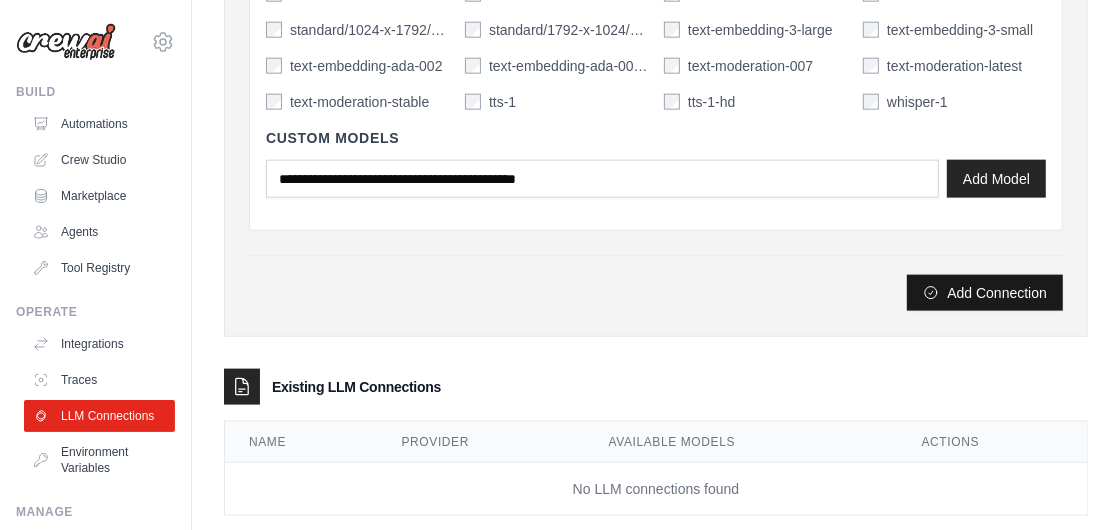 click on "Add Connection" at bounding box center [985, 293] 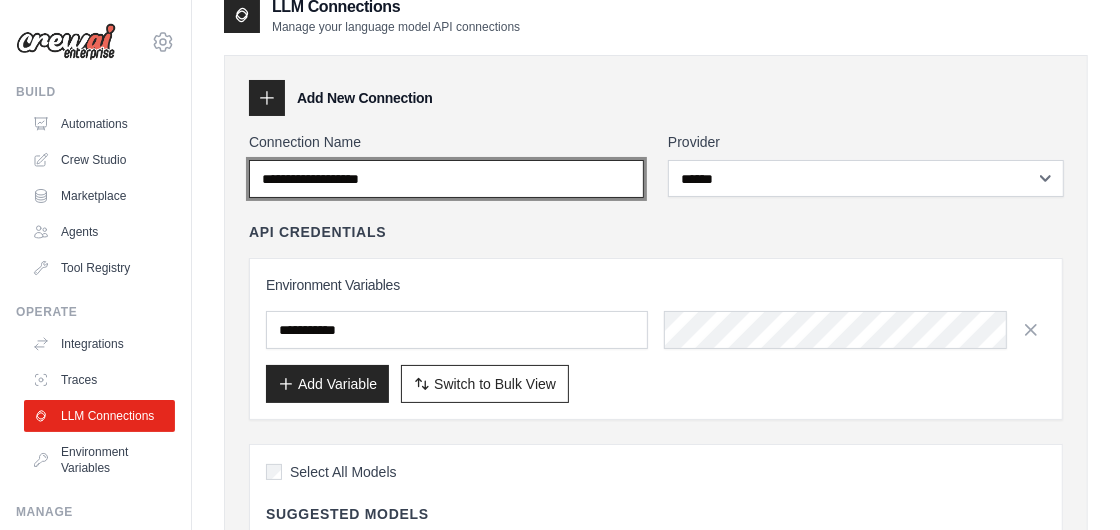 scroll, scrollTop: 23, scrollLeft: 0, axis: vertical 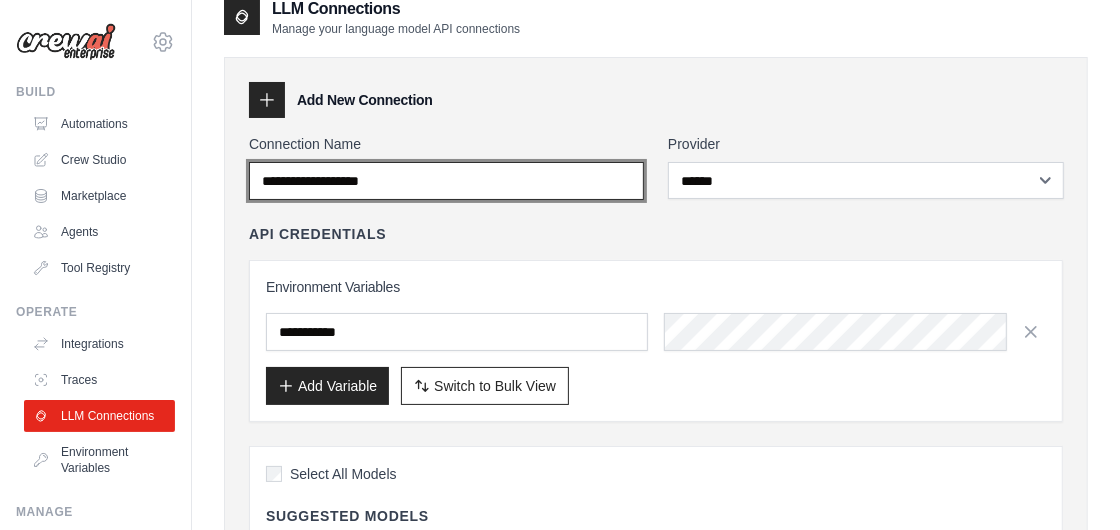 click on "Connection Name" at bounding box center [446, 181] 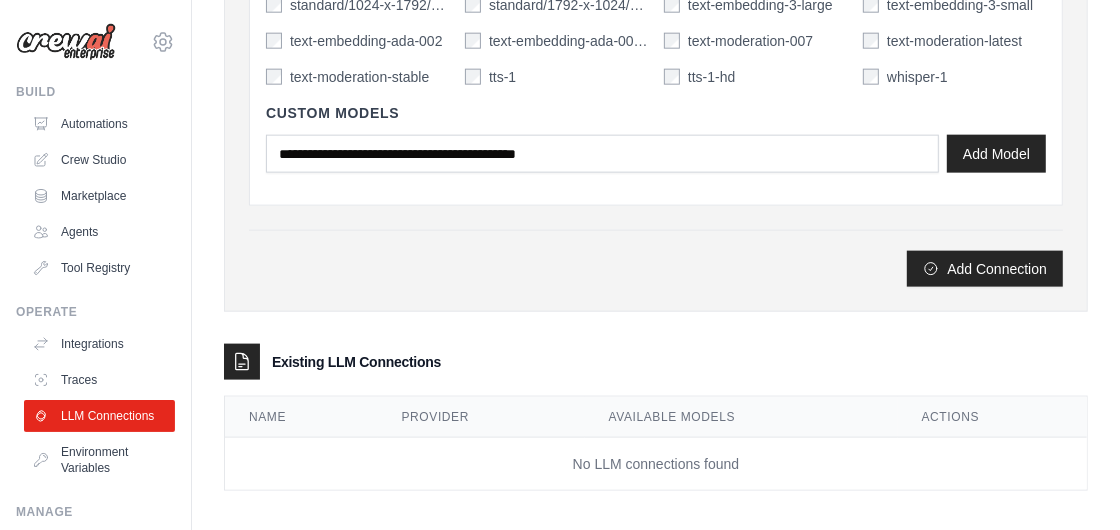 scroll, scrollTop: 1538, scrollLeft: 0, axis: vertical 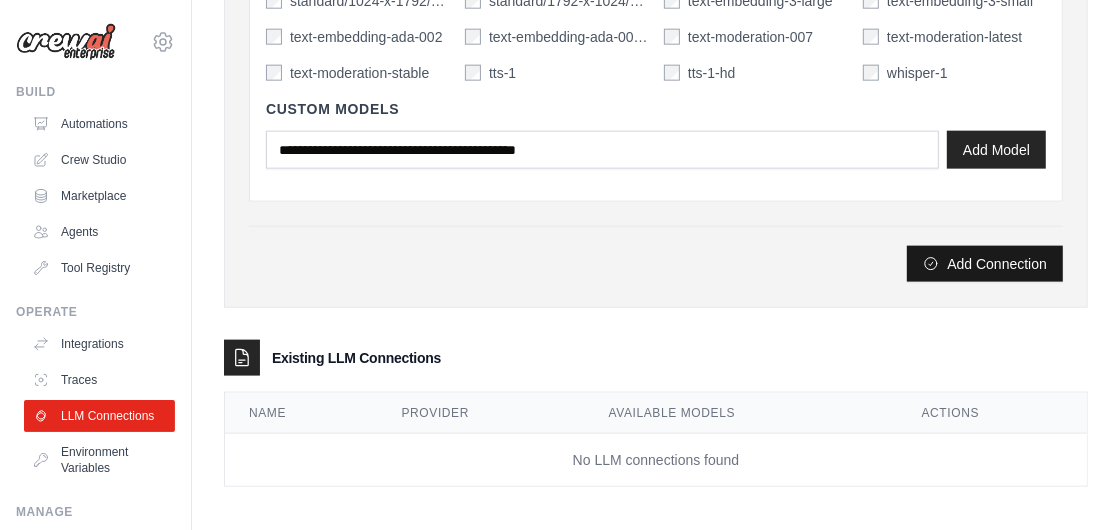 type on "***" 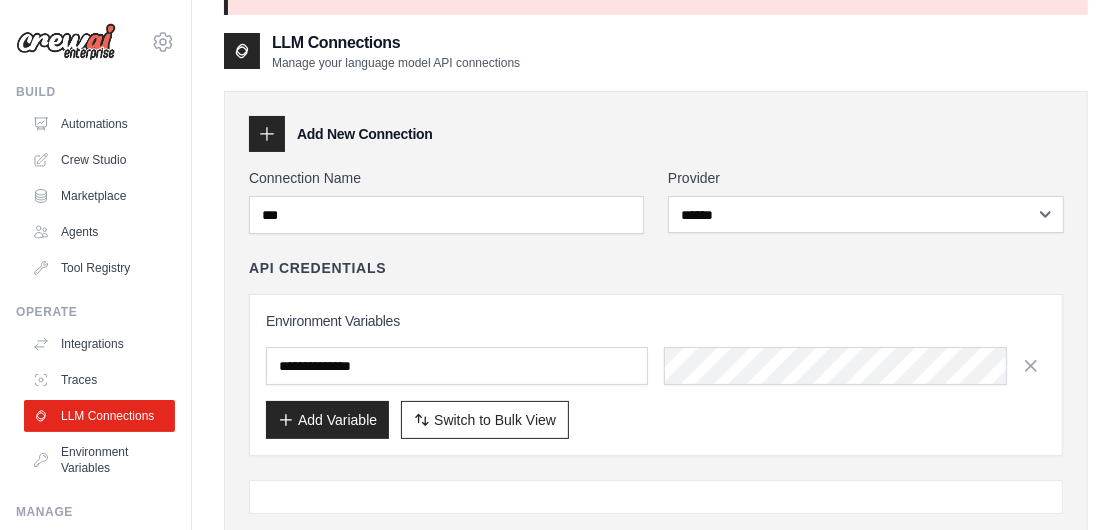 scroll, scrollTop: 0, scrollLeft: 0, axis: both 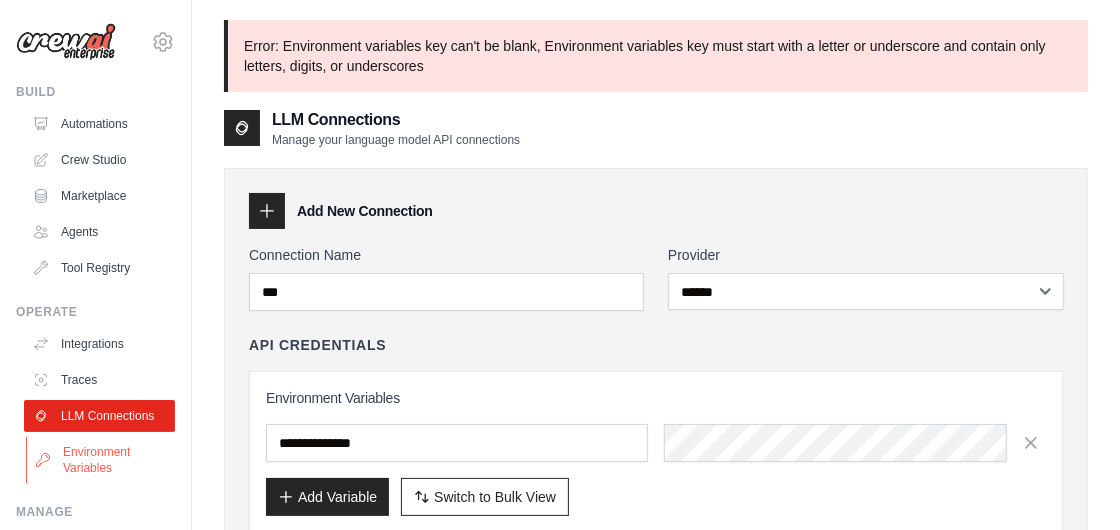 click on "Environment Variables" at bounding box center [101, 460] 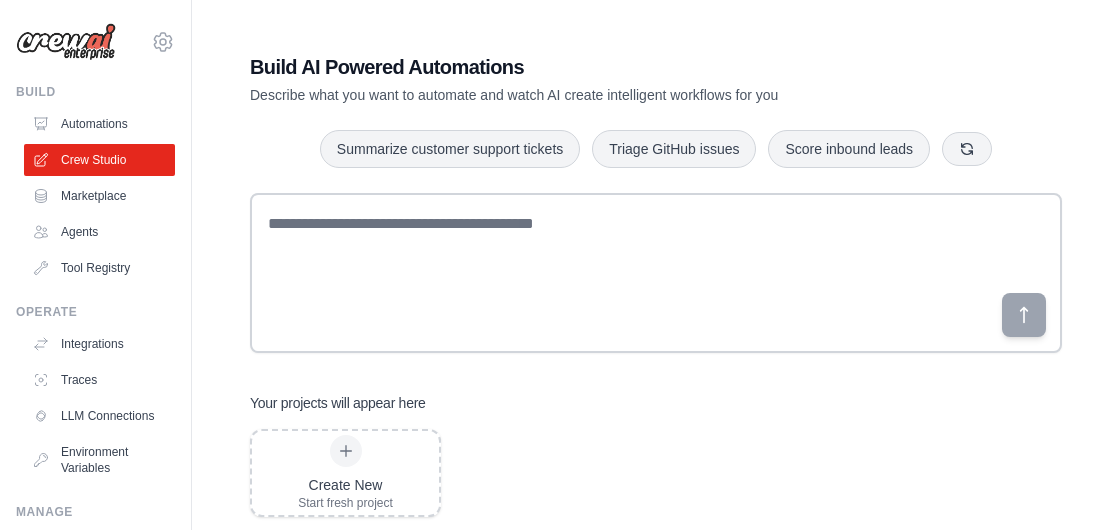 scroll, scrollTop: 0, scrollLeft: 0, axis: both 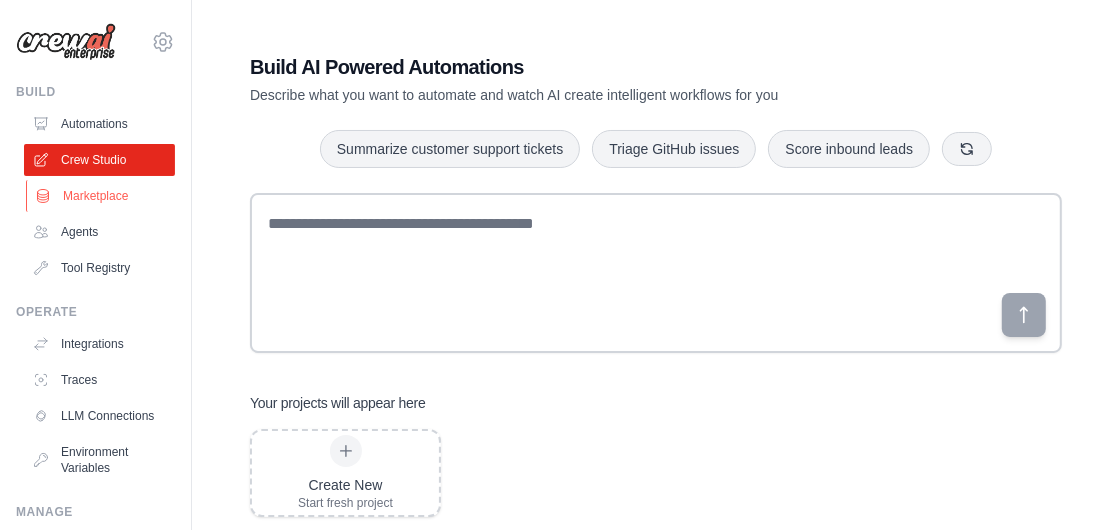 click on "Marketplace" at bounding box center [101, 196] 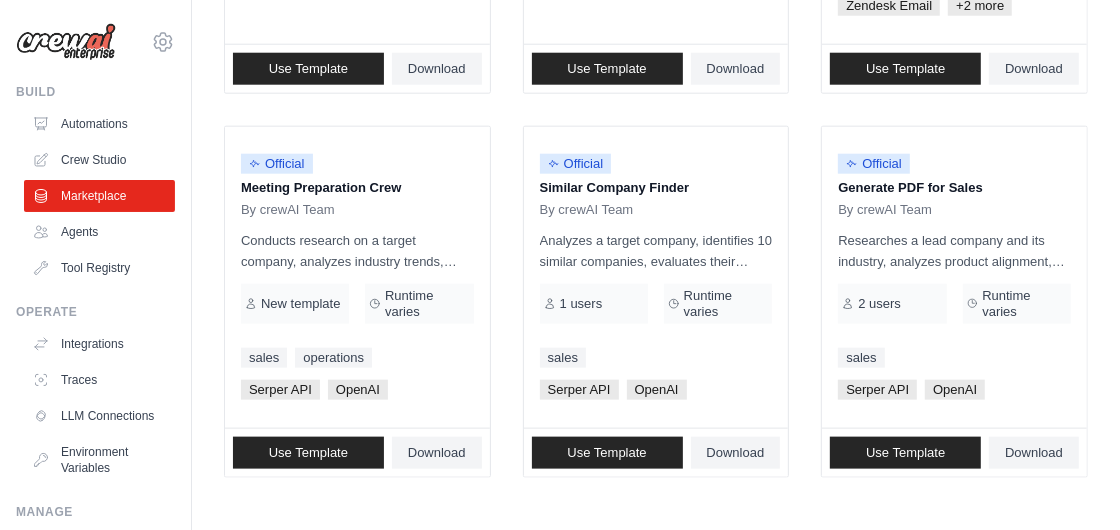scroll, scrollTop: 1436, scrollLeft: 0, axis: vertical 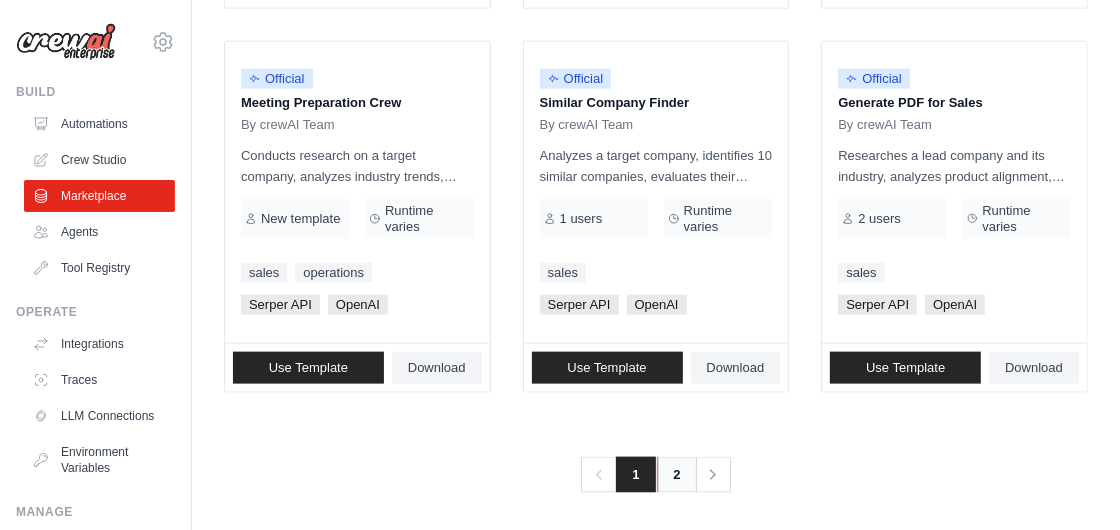 click on "2" at bounding box center (677, 475) 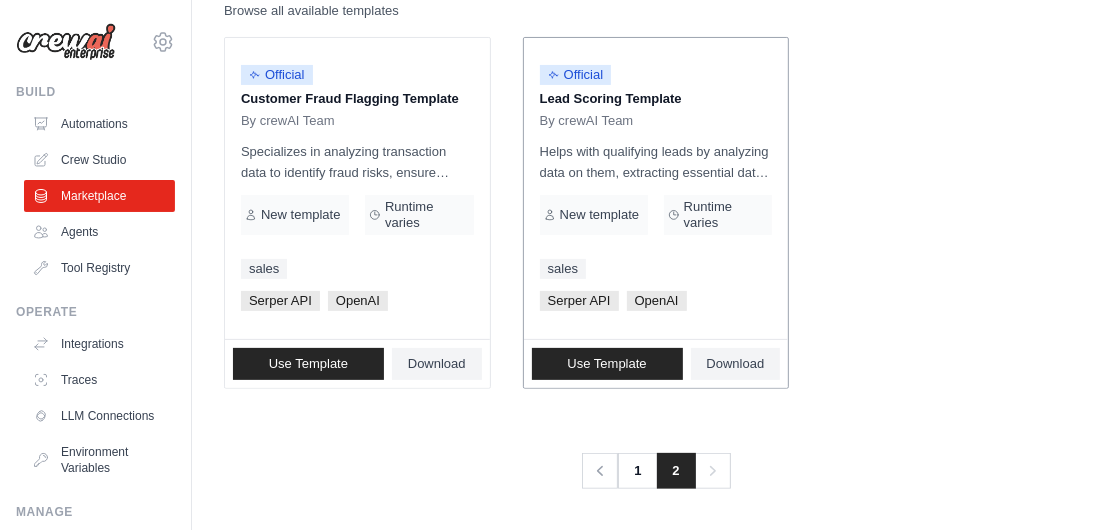 scroll, scrollTop: 219, scrollLeft: 0, axis: vertical 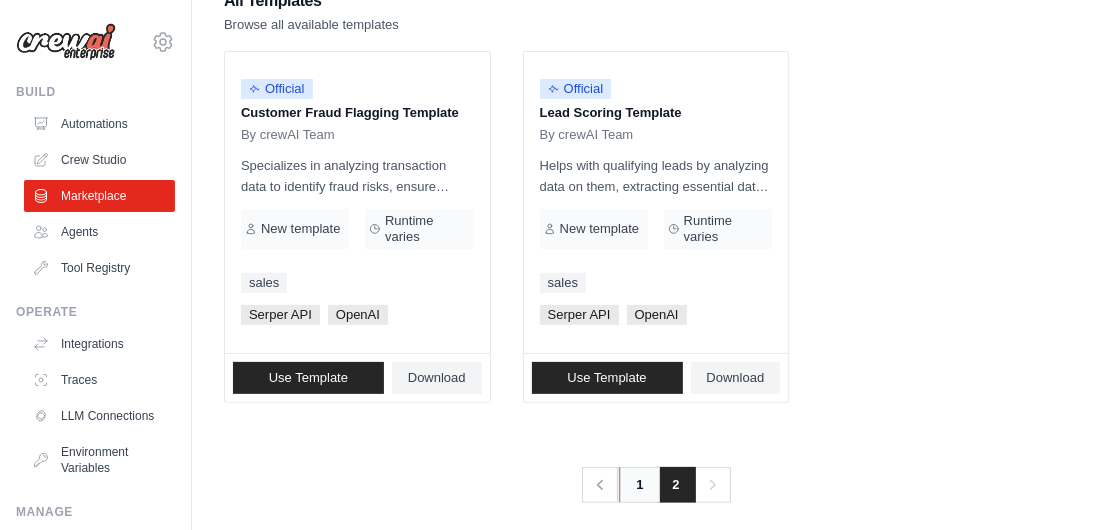 click on "1" at bounding box center (639, 485) 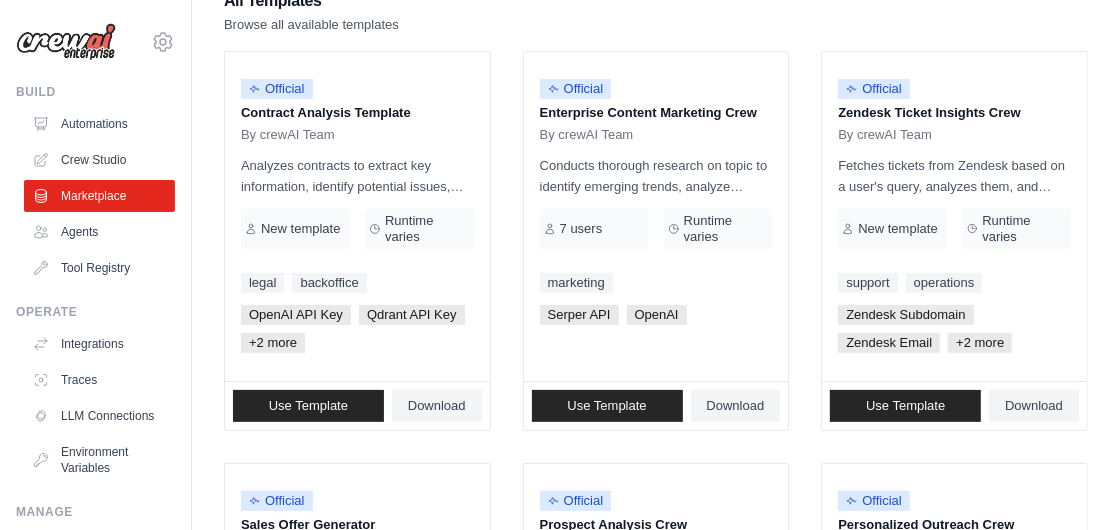 scroll, scrollTop: 0, scrollLeft: 0, axis: both 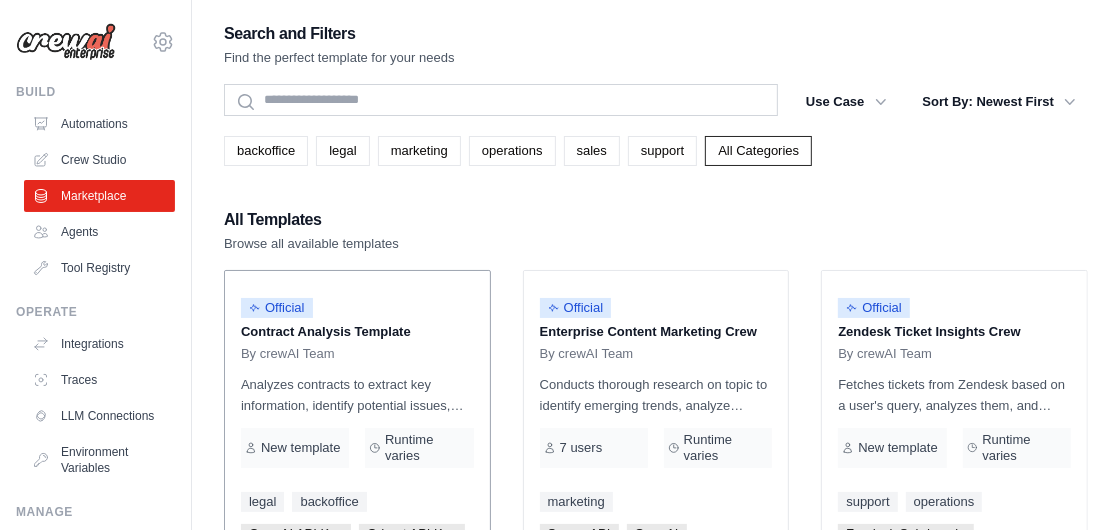 click on "Official
Contract Analysis Template
By
crewAI Team
Analyzes contracts to extract key information, identify potential issues, and provide insights for legal and business decisions using a qdrant vector database.
New template
Runtime varies
legal
backoffice
OpenAI API Key
Qdrant API Key
+2 more" at bounding box center (357, 435) 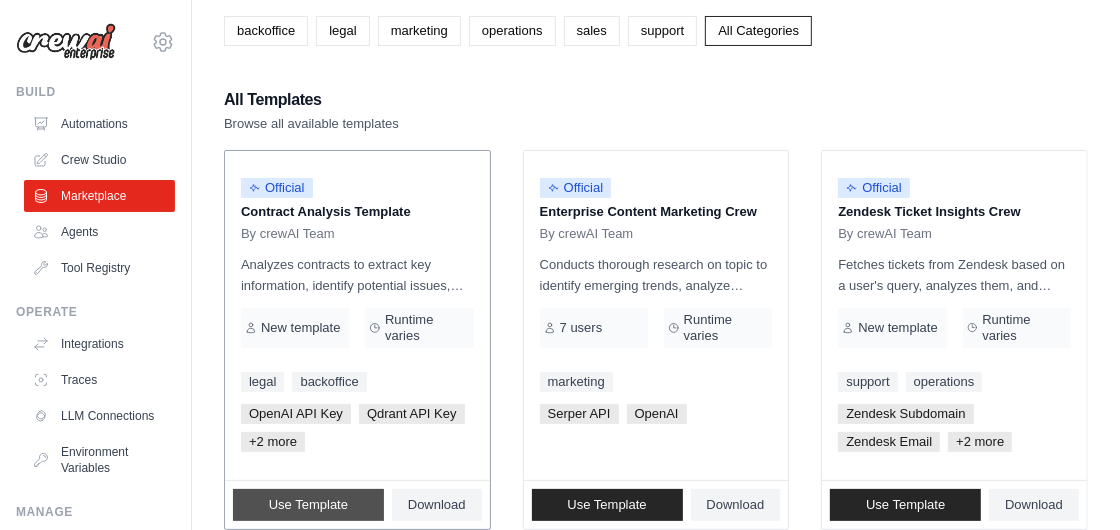 click on "Use Template" at bounding box center [308, 505] 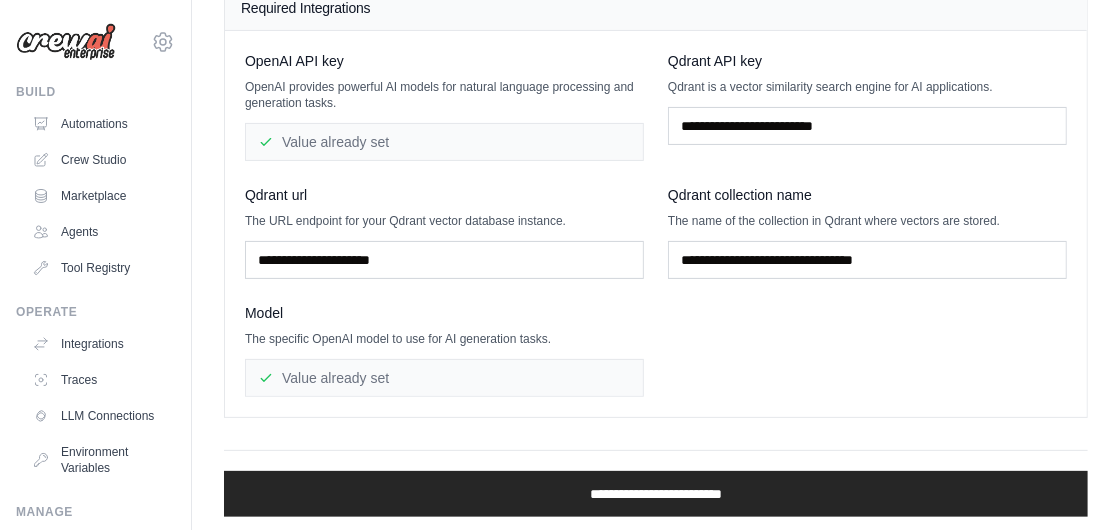 scroll, scrollTop: 0, scrollLeft: 0, axis: both 